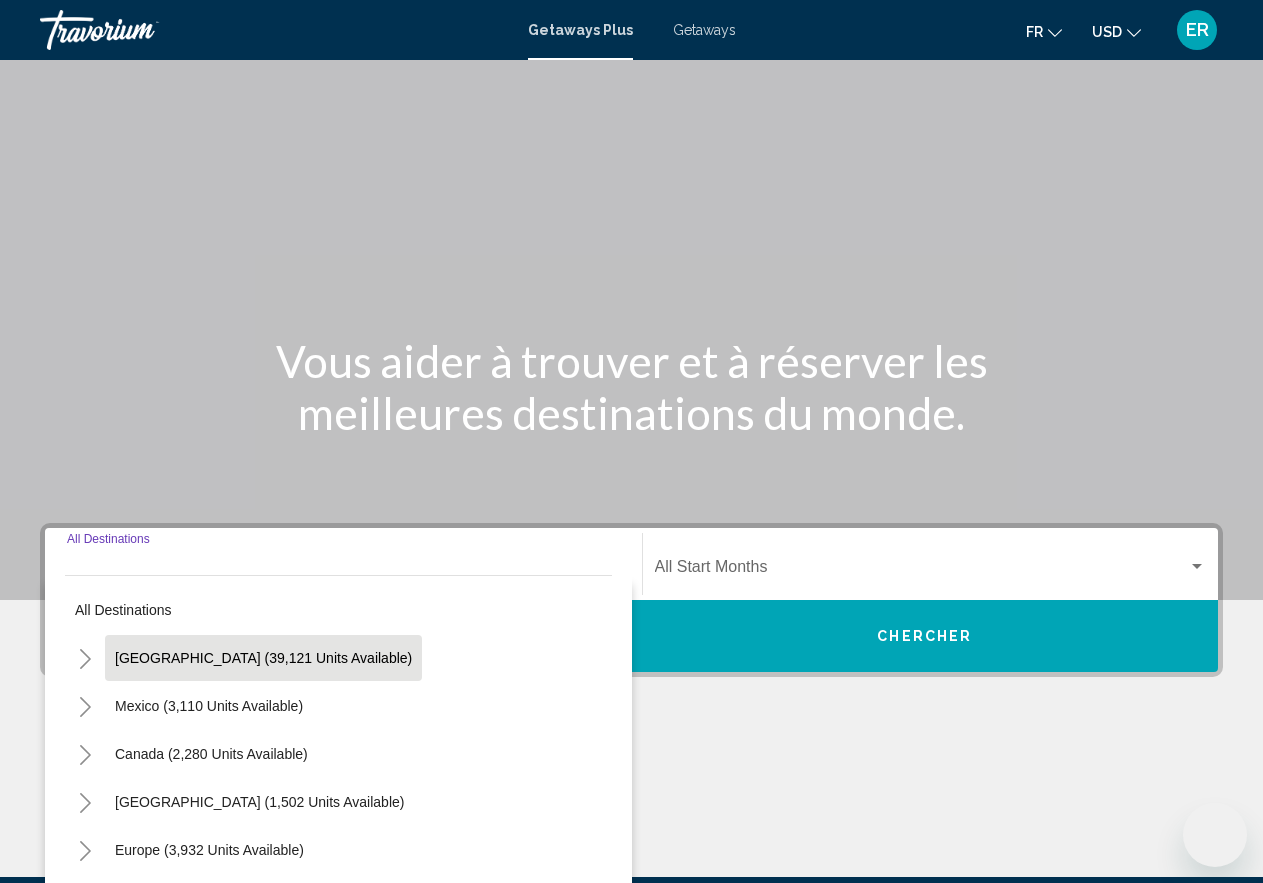 scroll, scrollTop: 239, scrollLeft: 0, axis: vertical 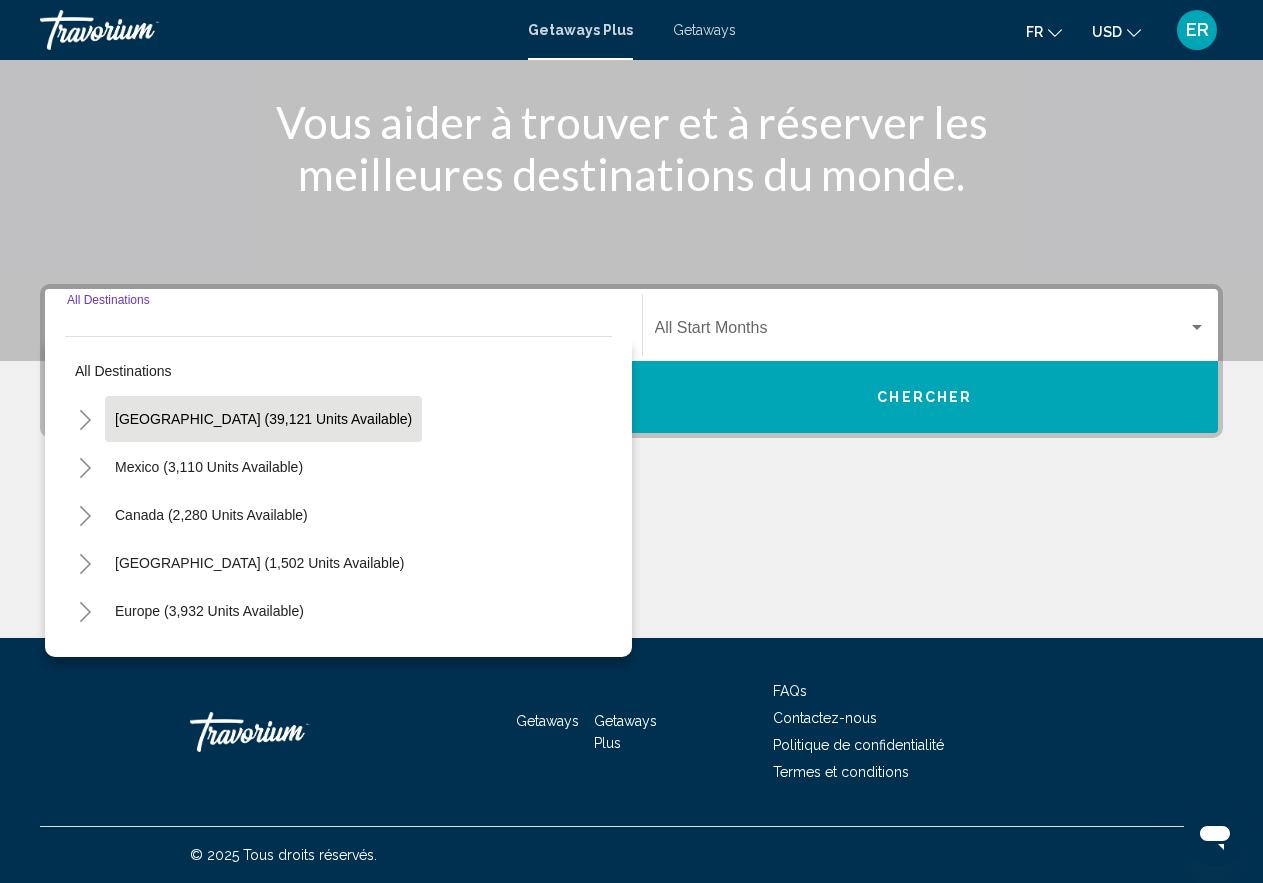 click on "[GEOGRAPHIC_DATA] (39,121 units available)" at bounding box center (209, 467) 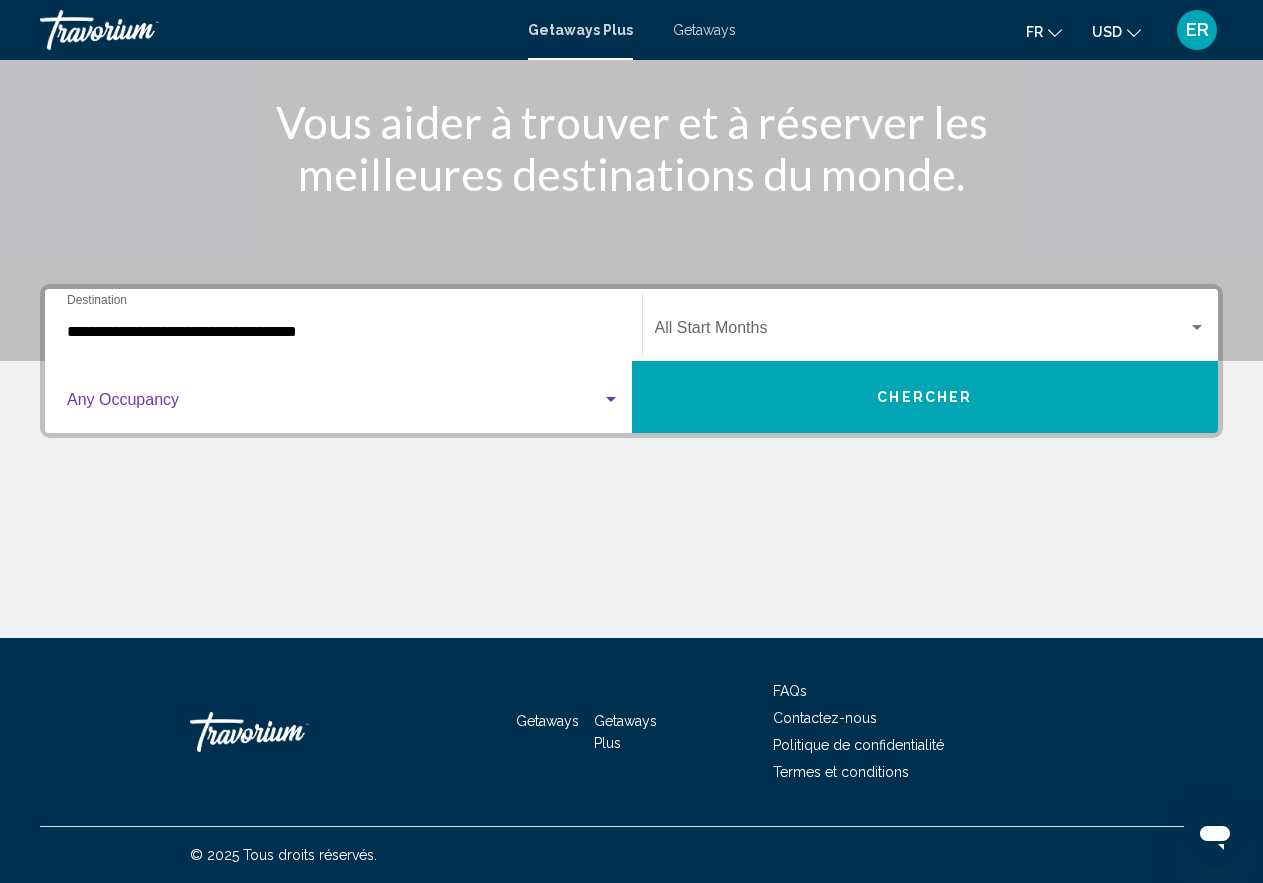 click at bounding box center [611, 400] 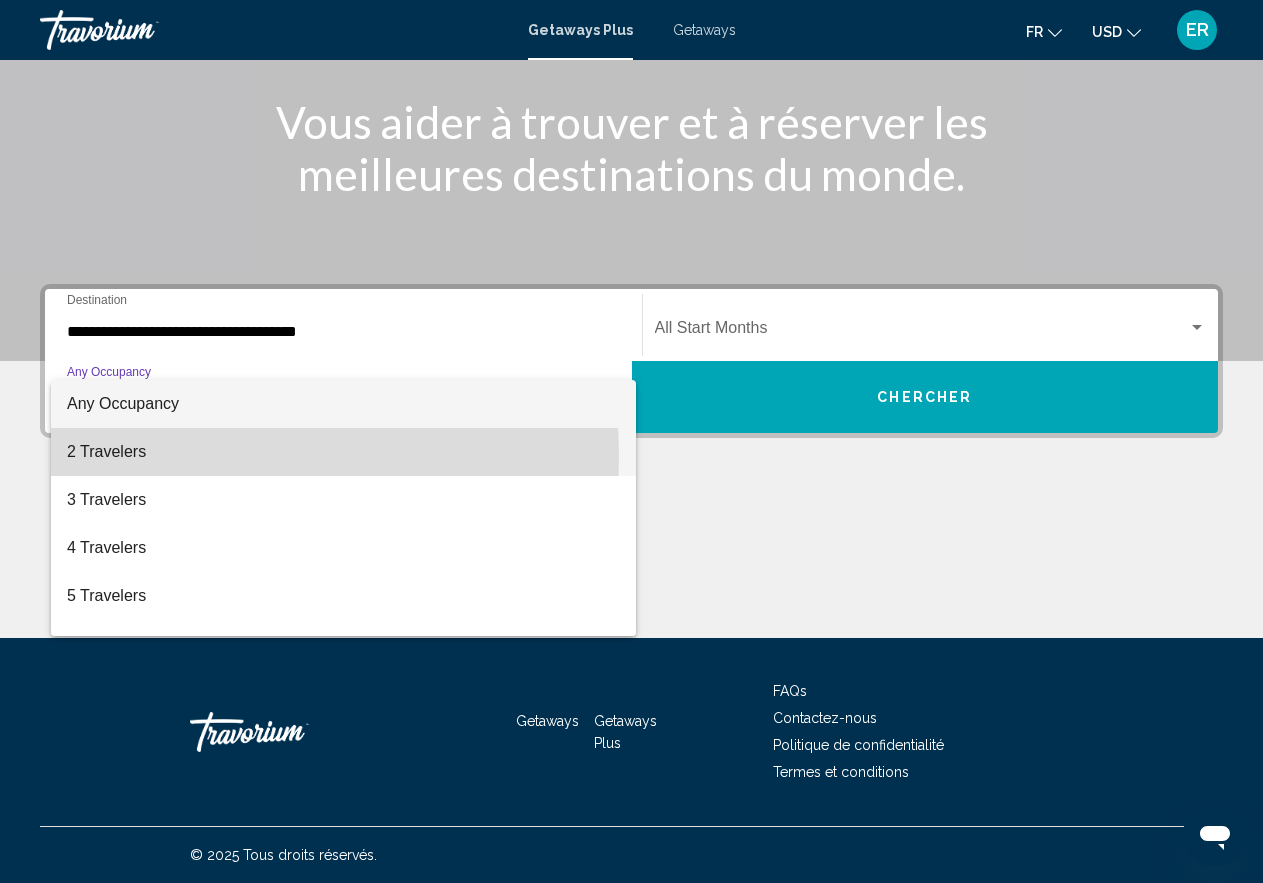 click on "2 Travelers" at bounding box center [343, 452] 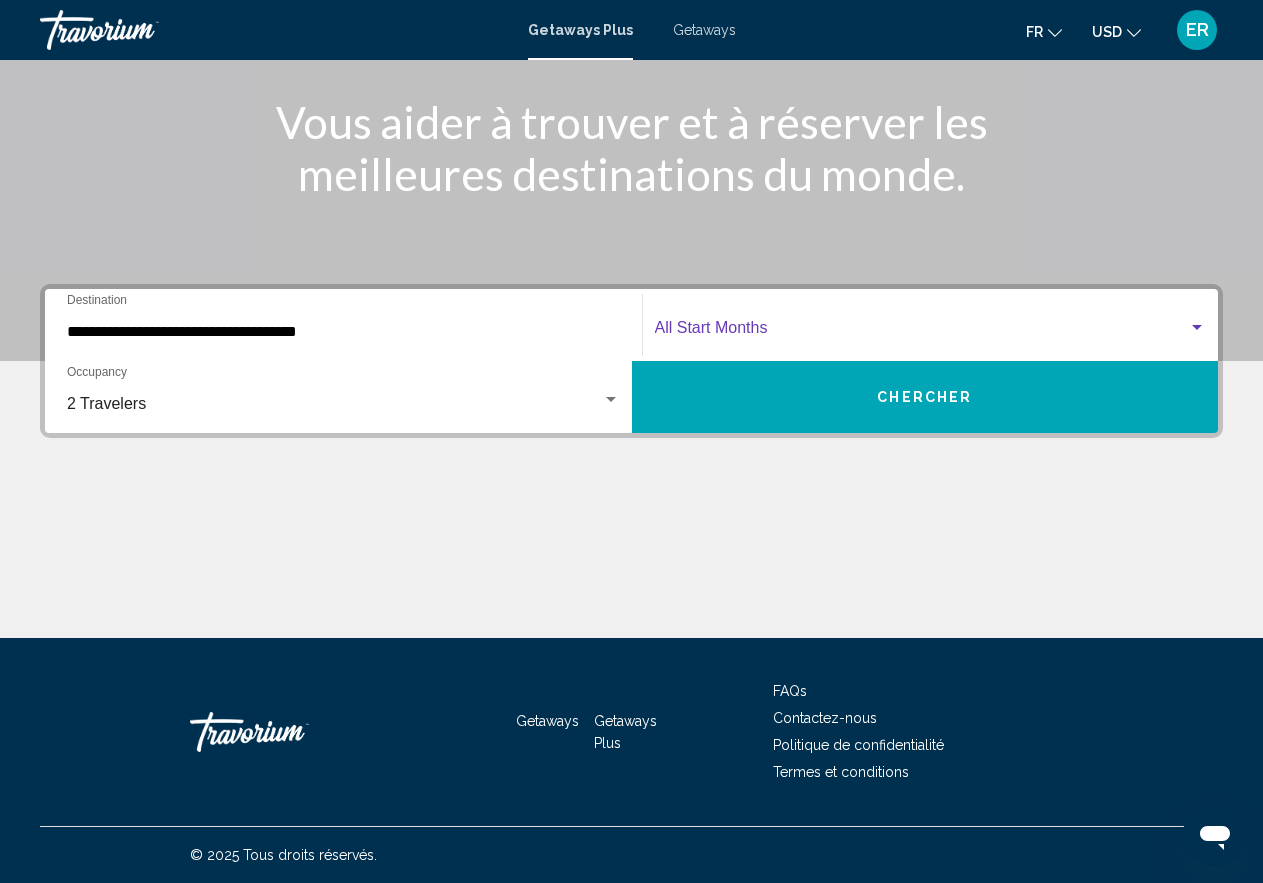 click at bounding box center (1197, 328) 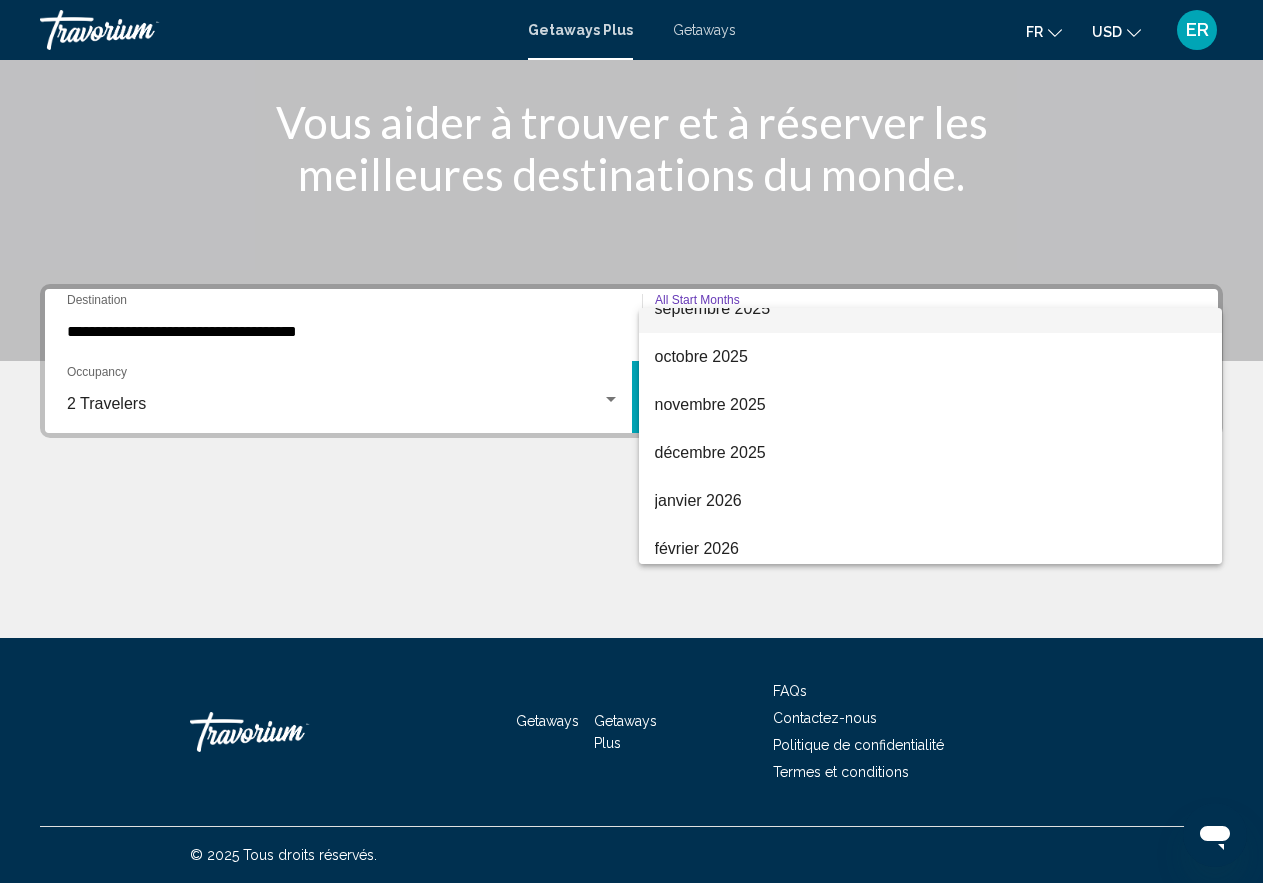 scroll, scrollTop: 228, scrollLeft: 0, axis: vertical 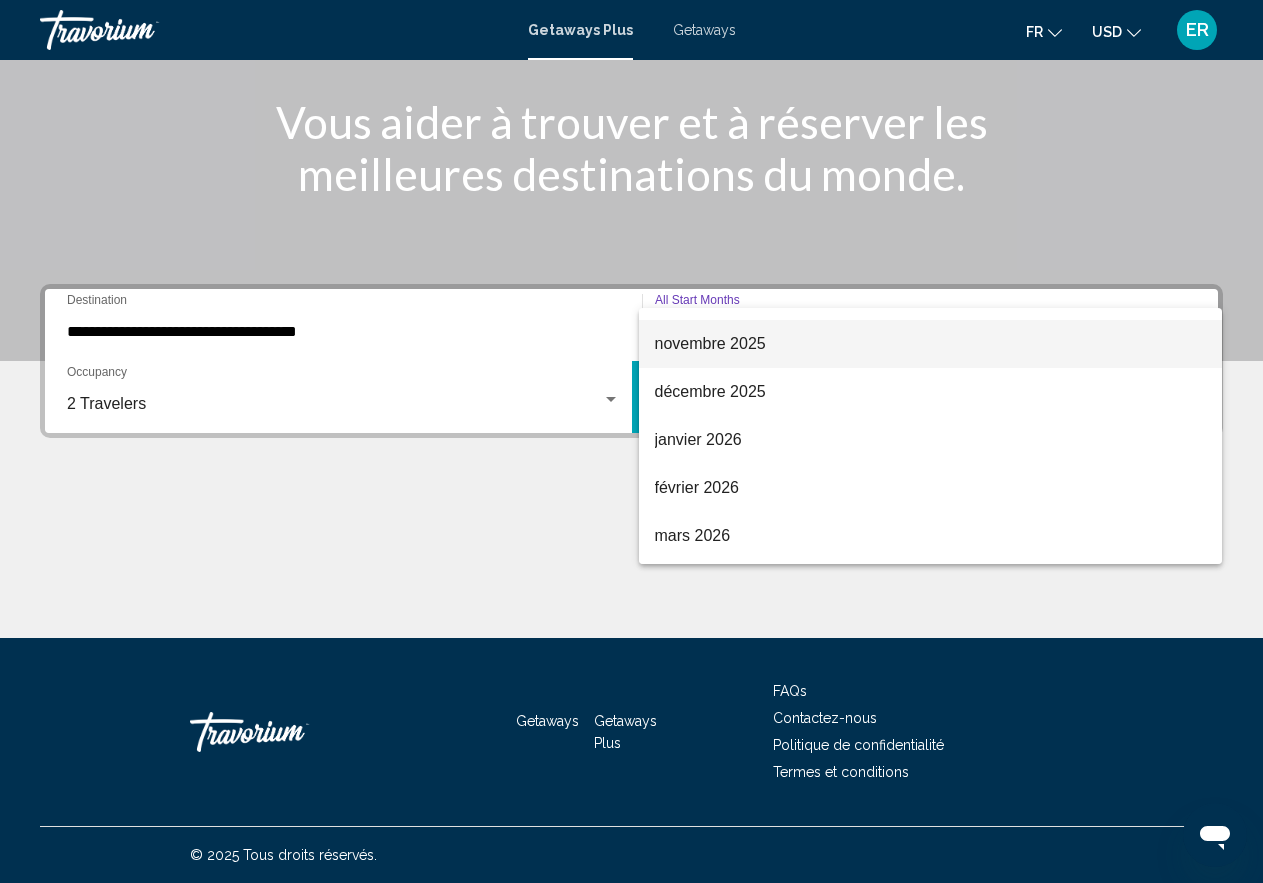 click on "novembre 2025" at bounding box center [931, 344] 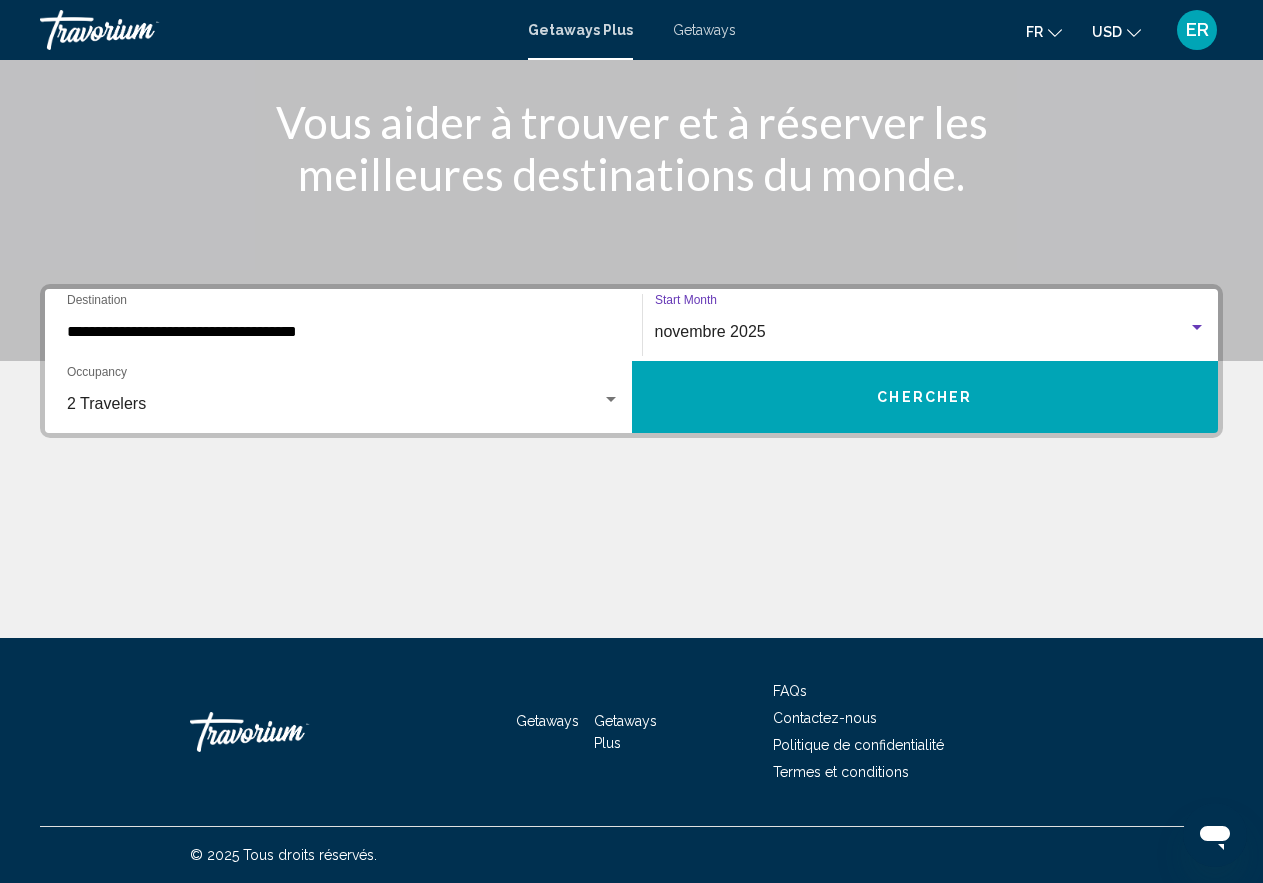 click on "Chercher" at bounding box center (925, 397) 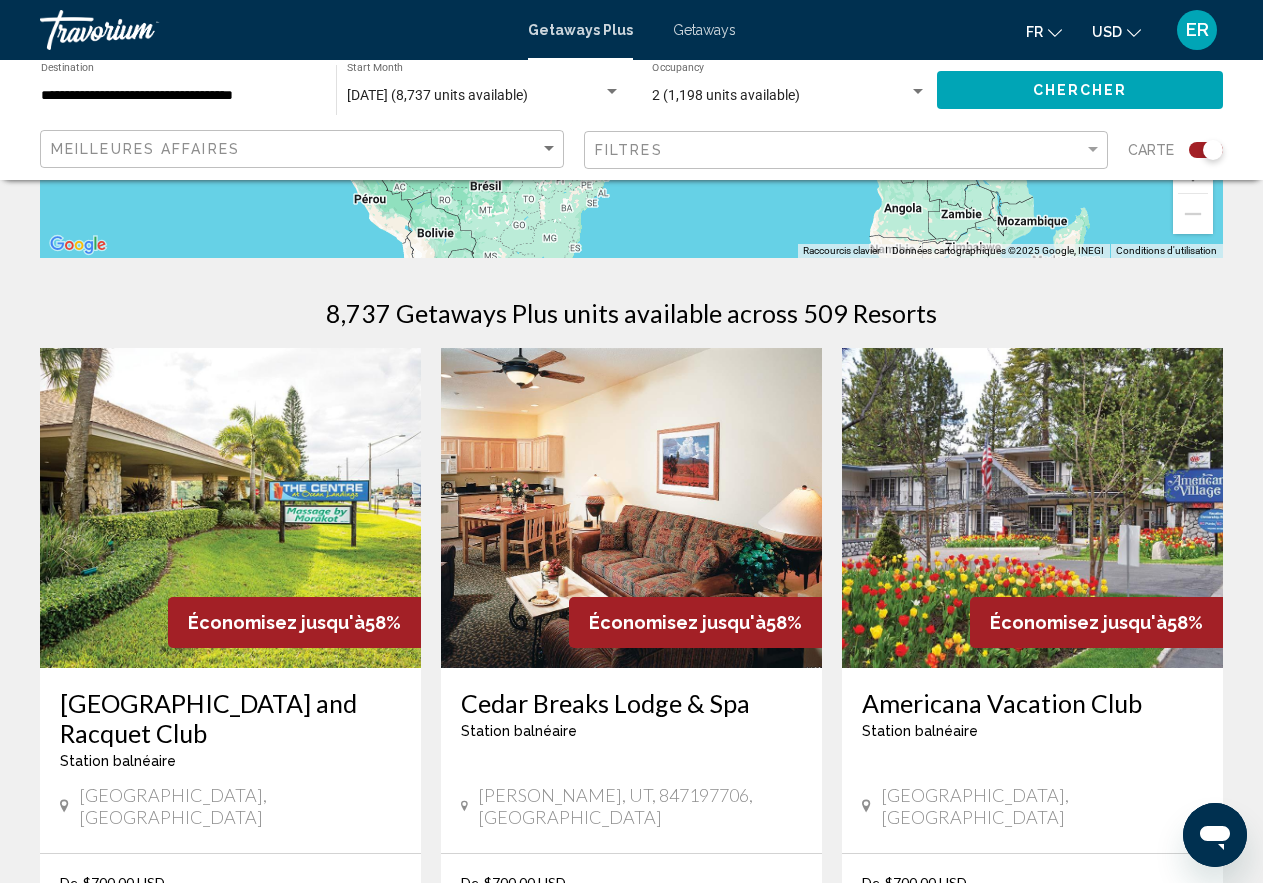 scroll, scrollTop: 0, scrollLeft: 0, axis: both 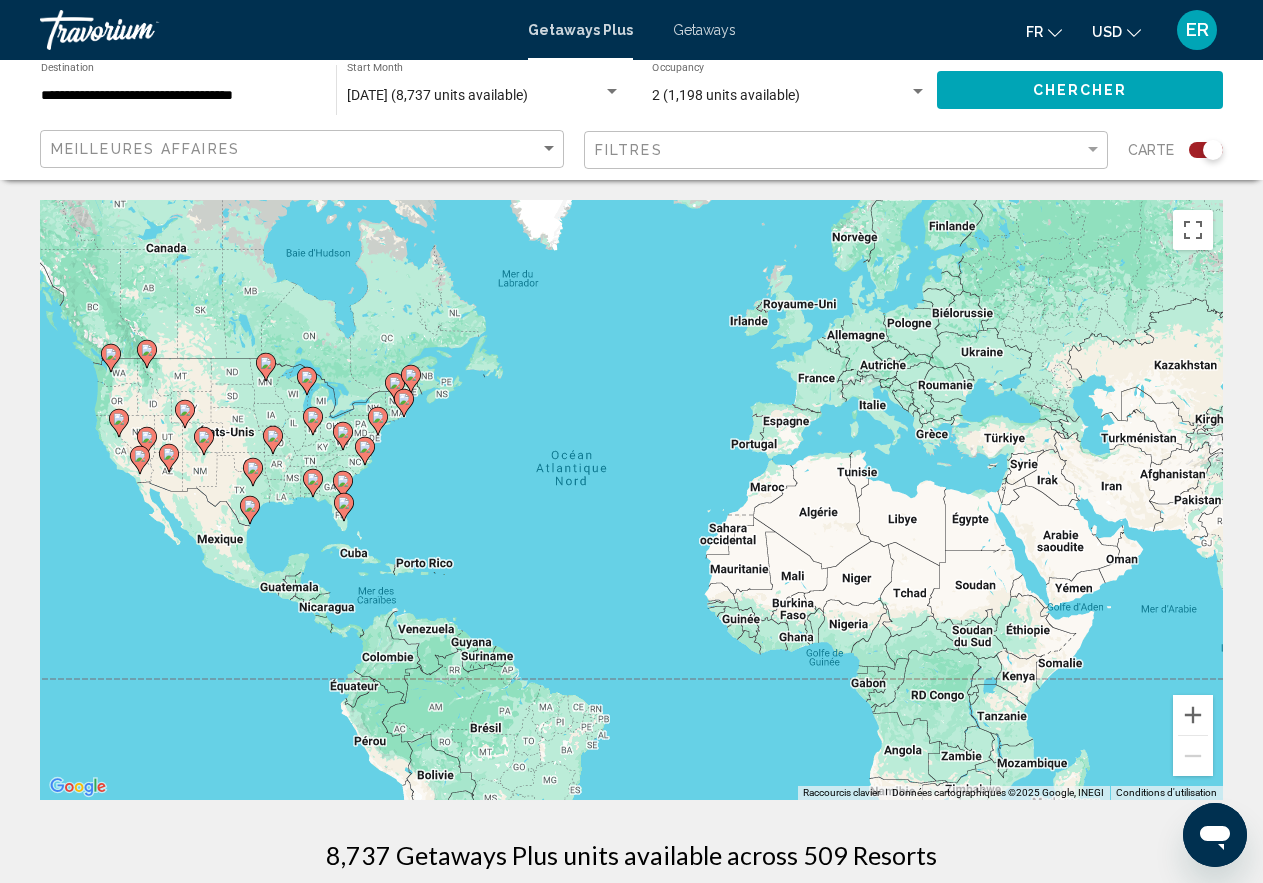click on "**********" at bounding box center (178, 96) 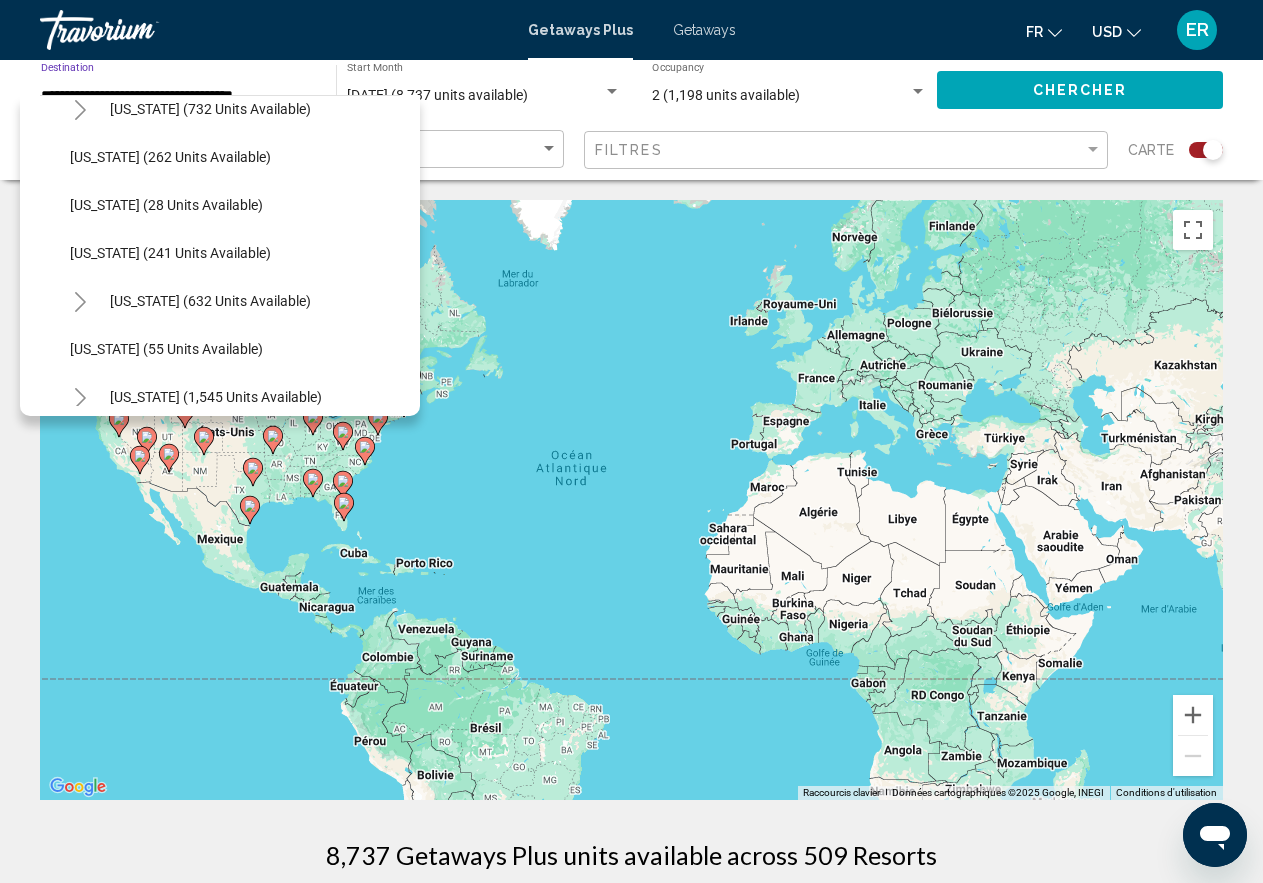 scroll, scrollTop: 1152, scrollLeft: 0, axis: vertical 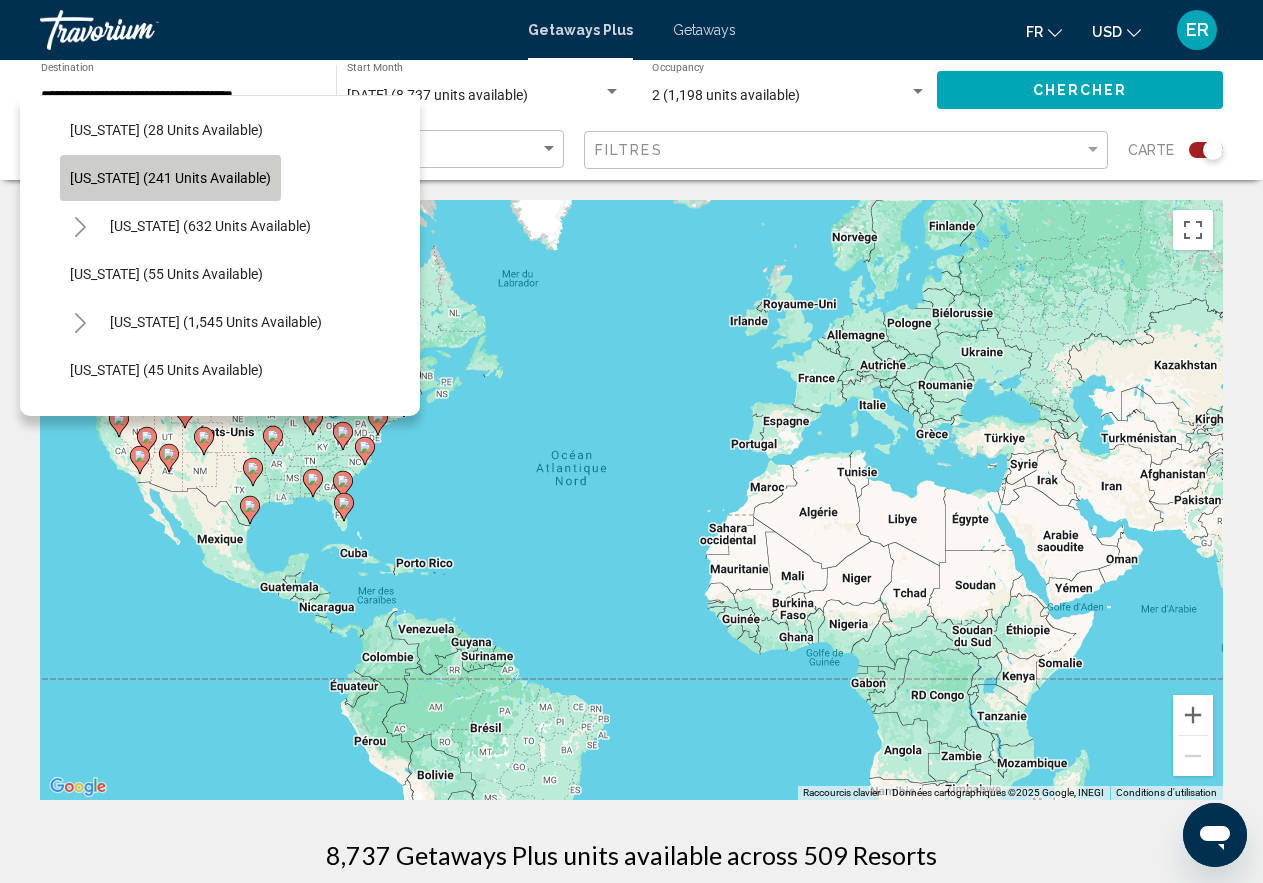 click on "[US_STATE] (241 units available)" 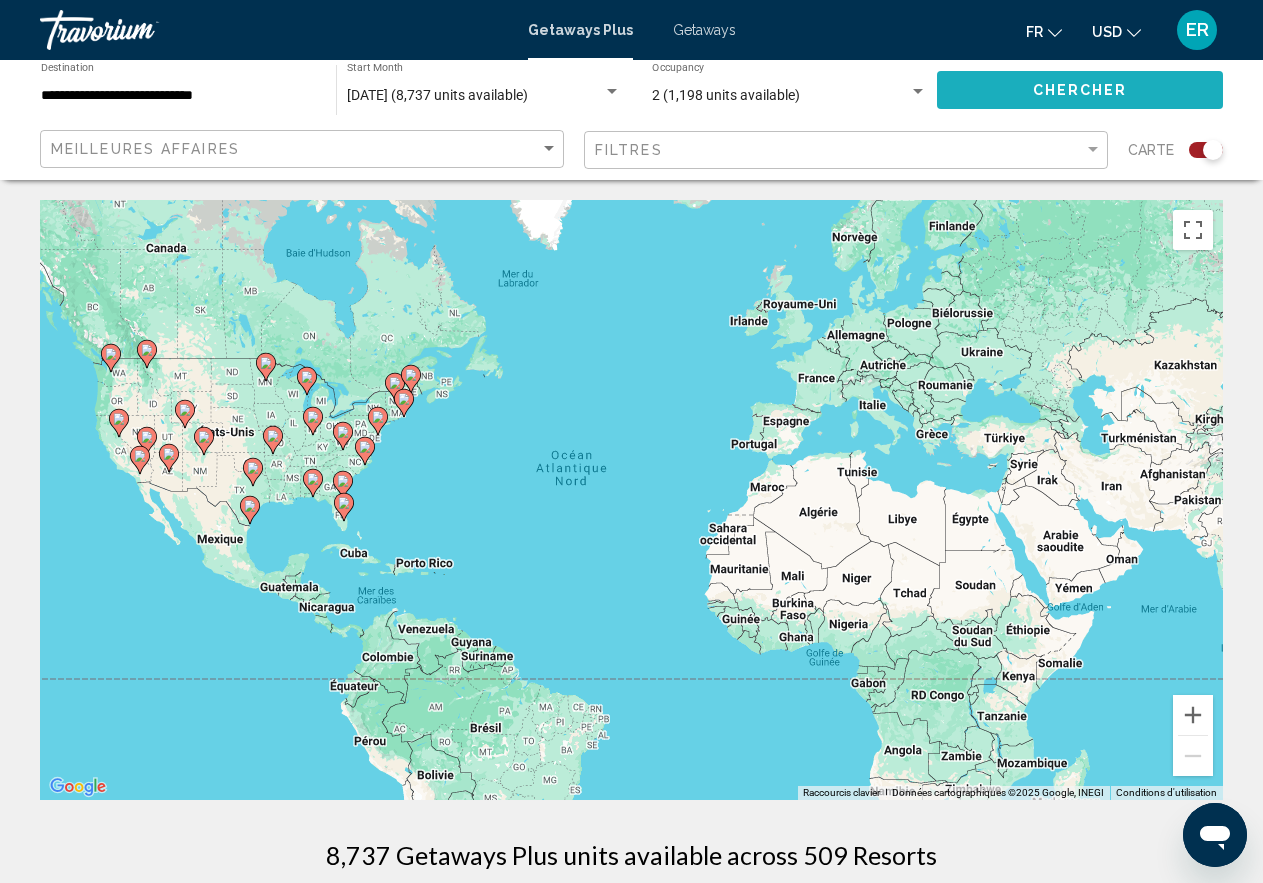 click on "Chercher" 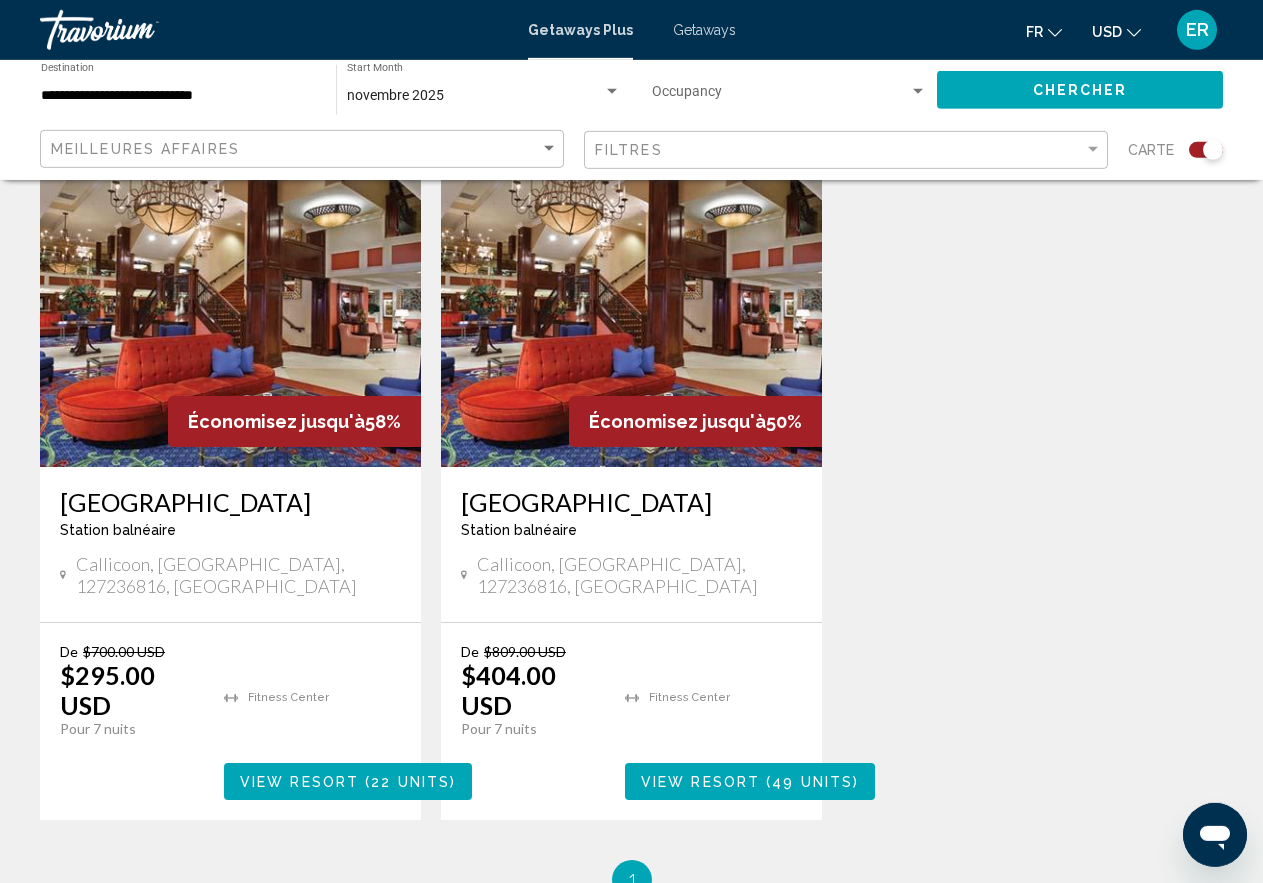 scroll, scrollTop: 836, scrollLeft: 0, axis: vertical 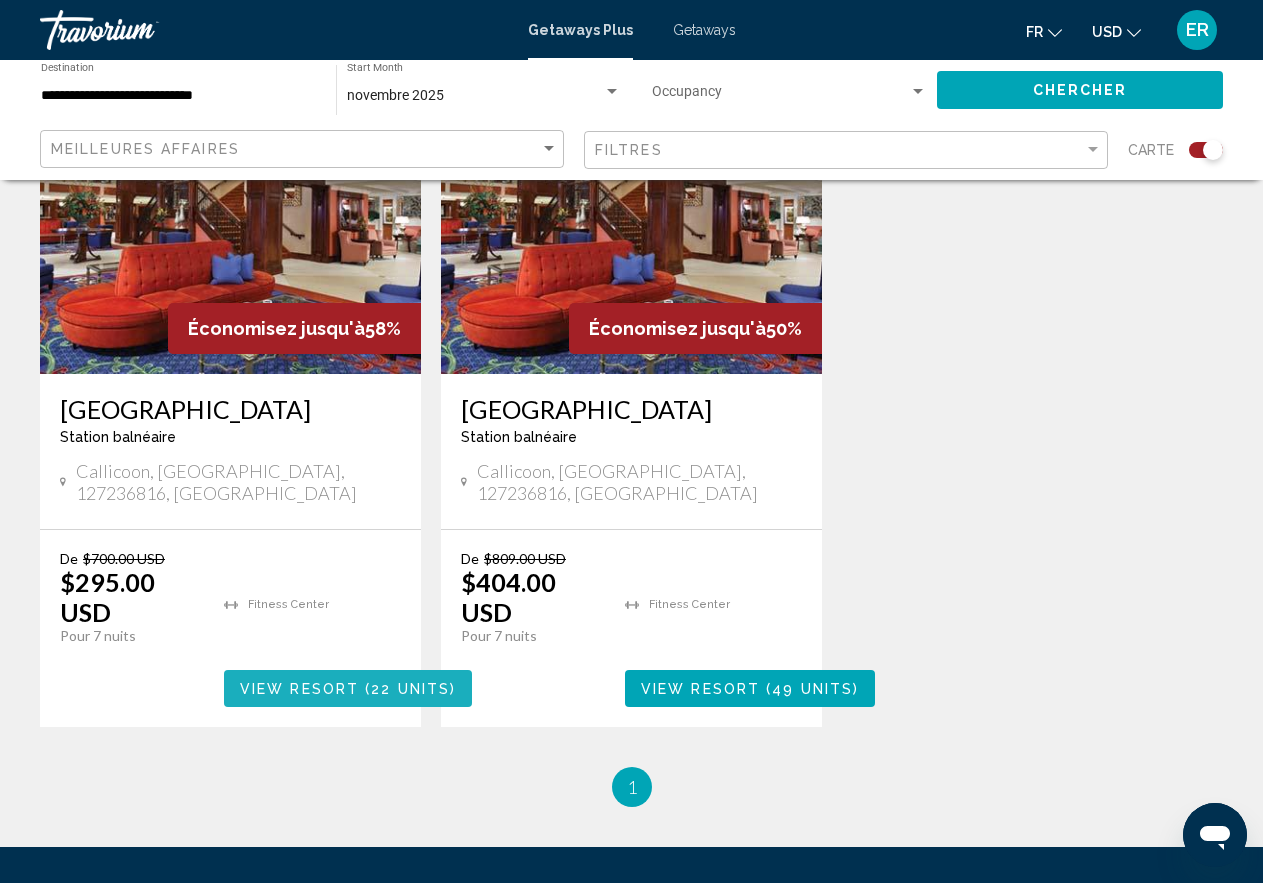 click on "22 units" at bounding box center [410, 689] 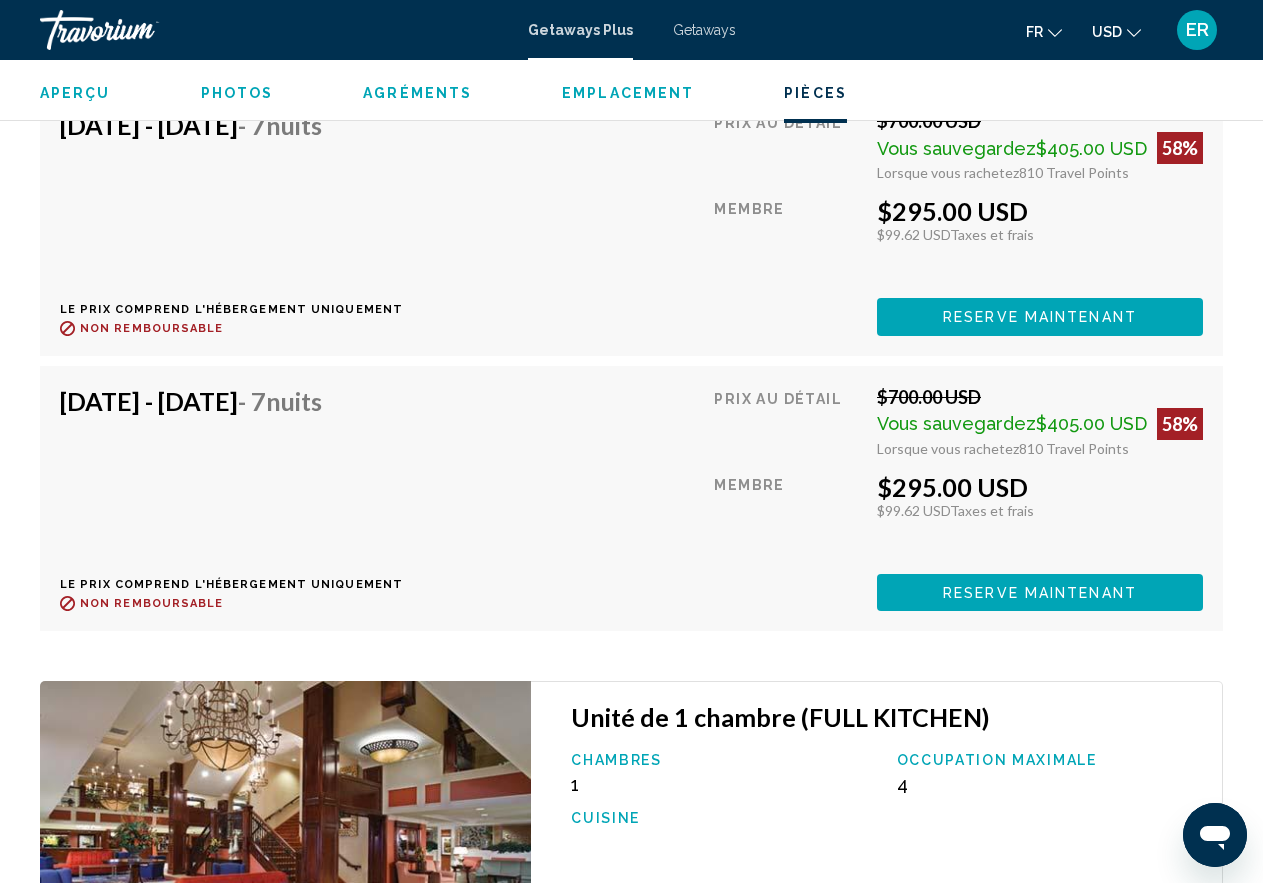 scroll, scrollTop: 3627, scrollLeft: 0, axis: vertical 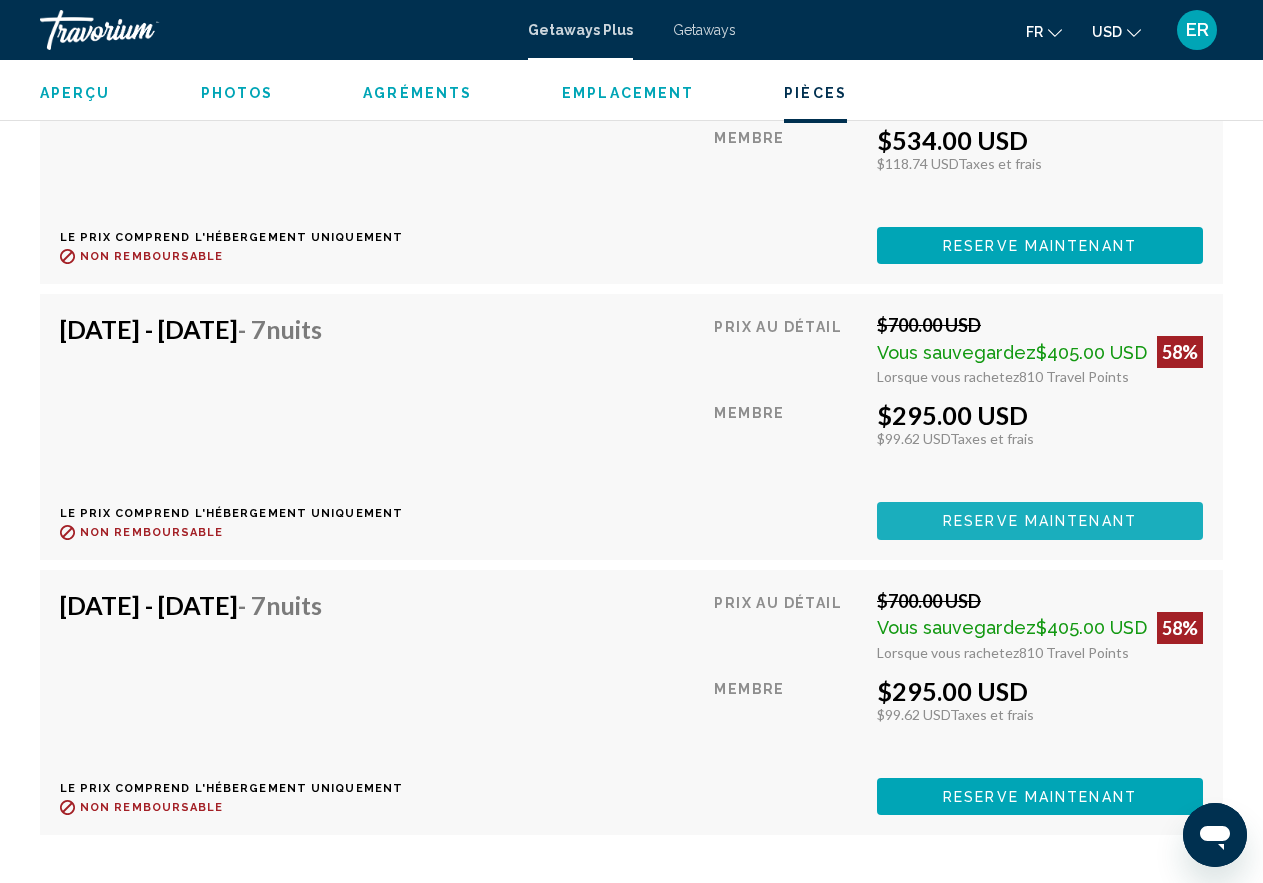 click on "Reserve maintenant" at bounding box center [1040, 522] 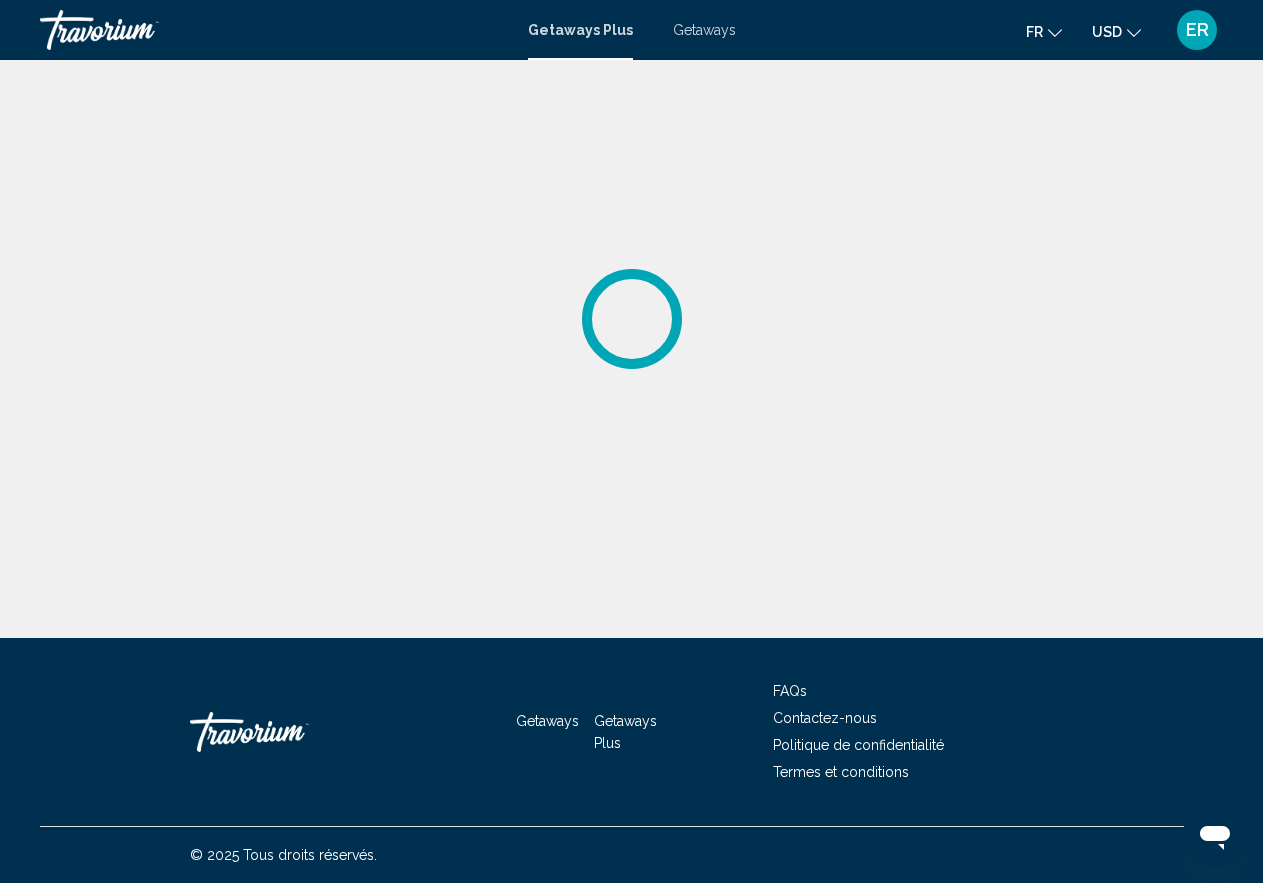 scroll, scrollTop: 0, scrollLeft: 0, axis: both 